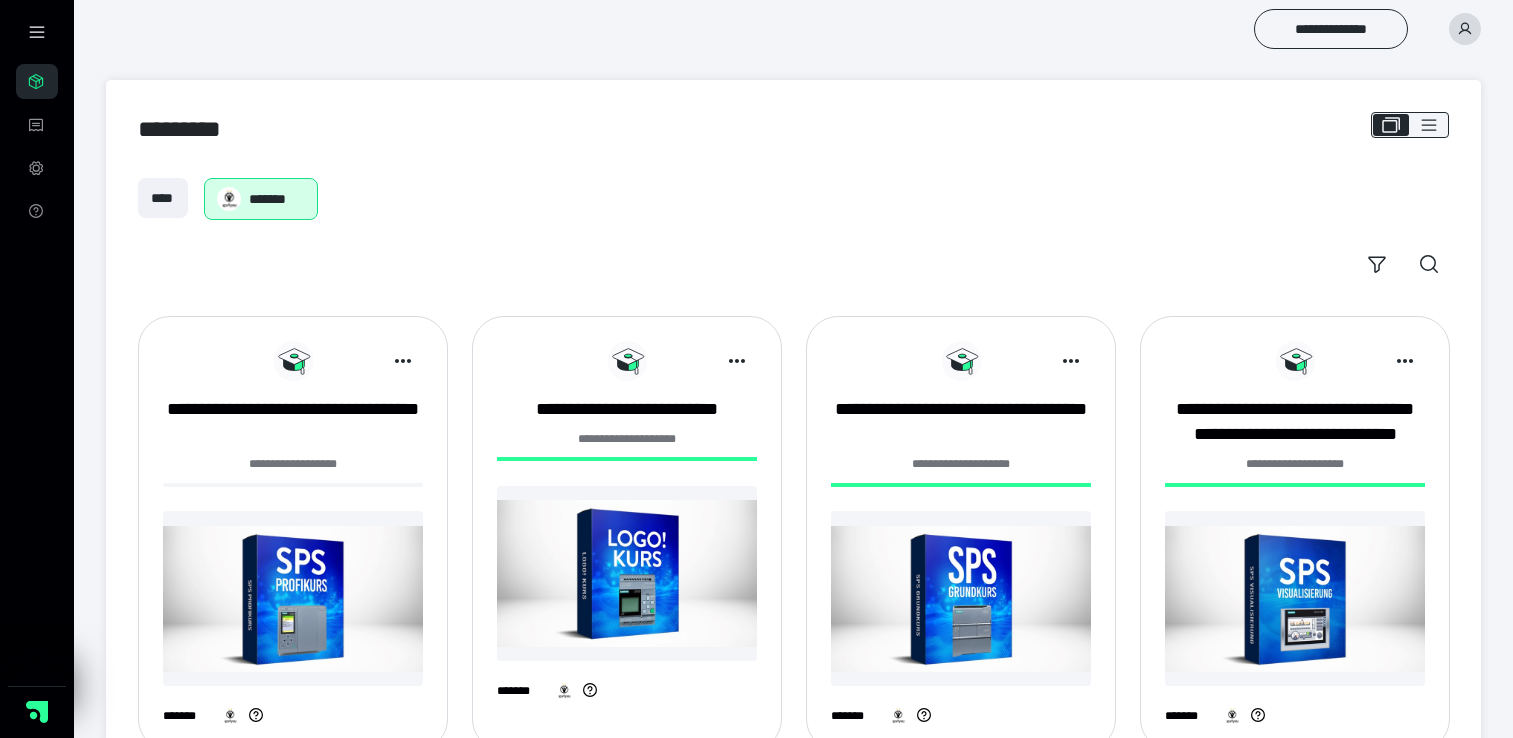 scroll, scrollTop: 200, scrollLeft: 0, axis: vertical 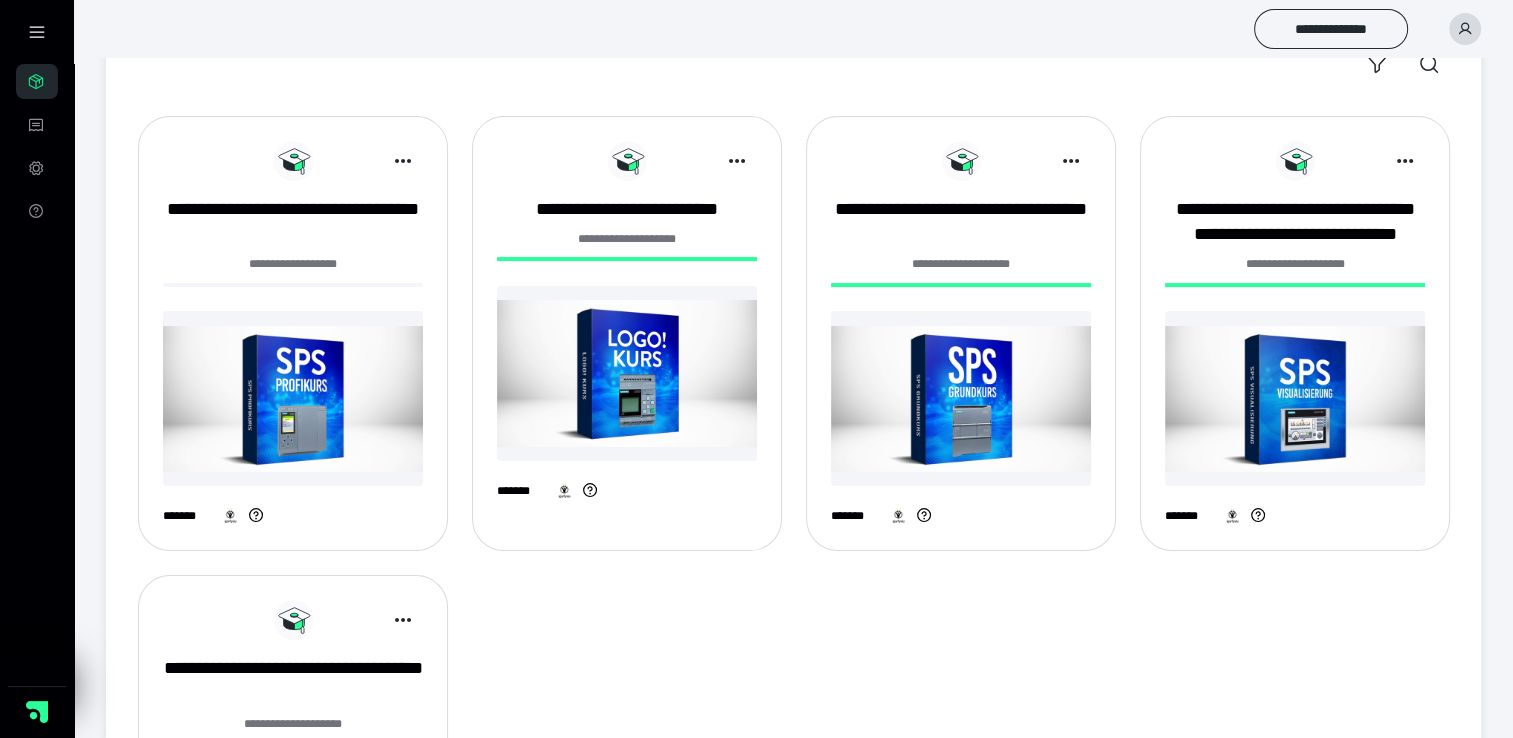 click at bounding box center [293, 398] 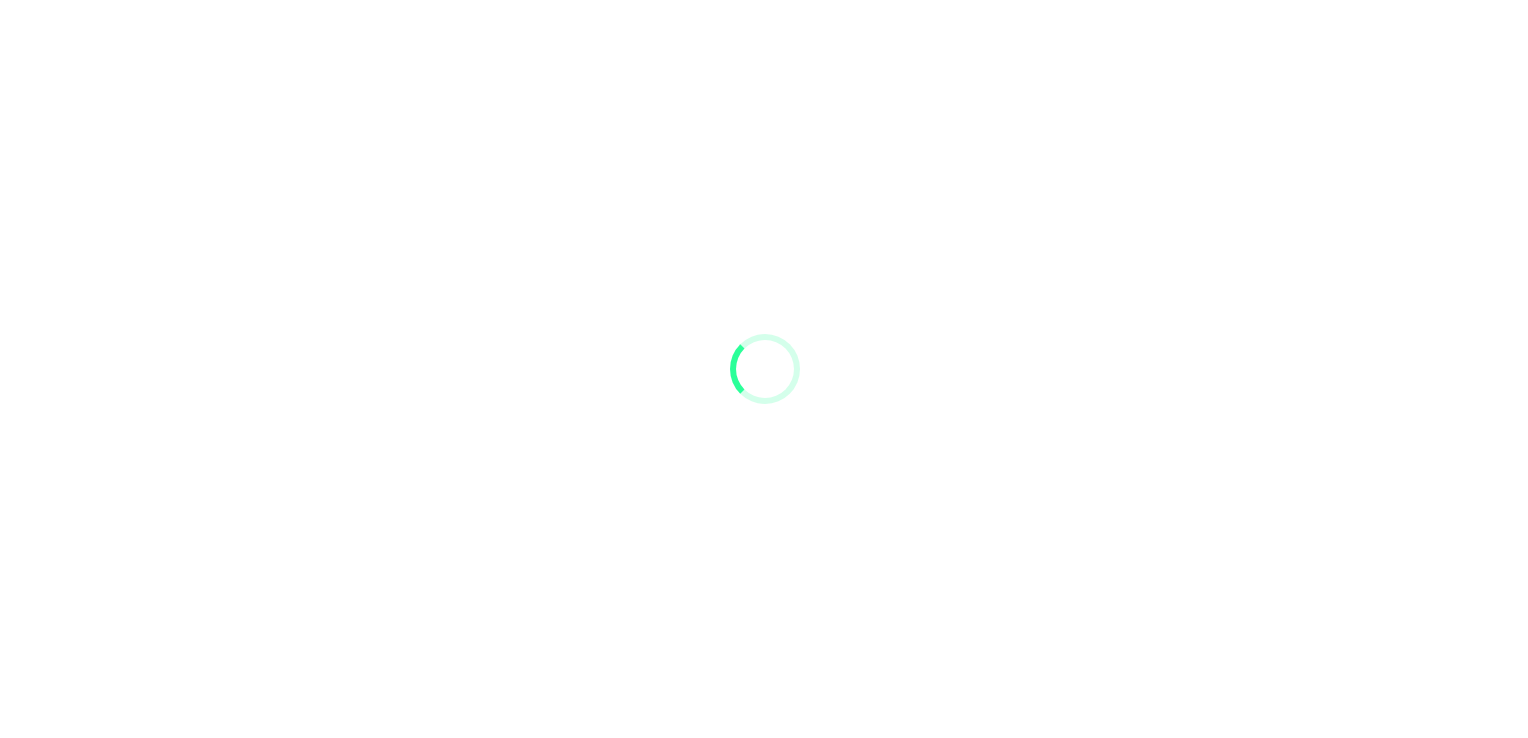 scroll, scrollTop: 0, scrollLeft: 0, axis: both 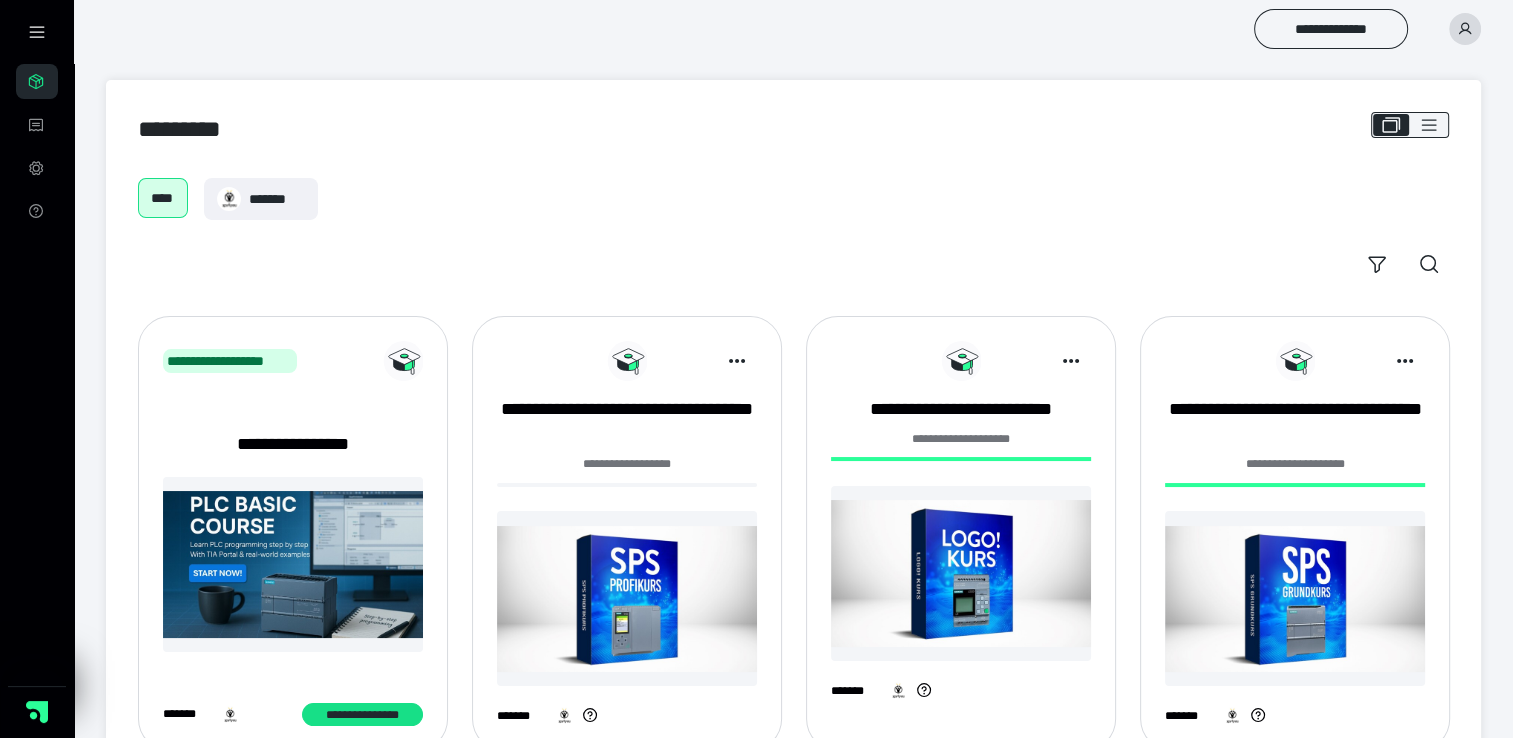 click on "**** *******" at bounding box center [793, 199] 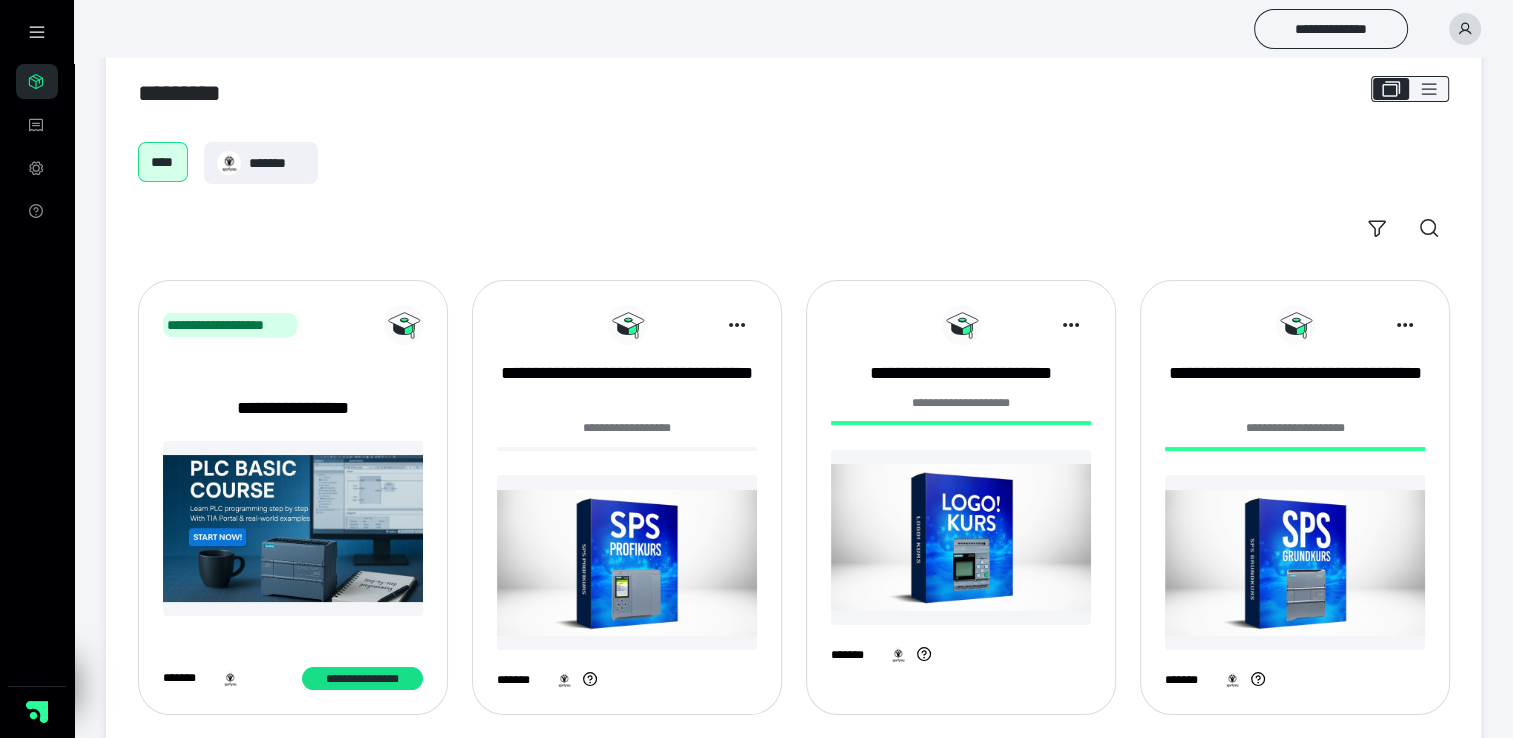 scroll, scrollTop: 100, scrollLeft: 0, axis: vertical 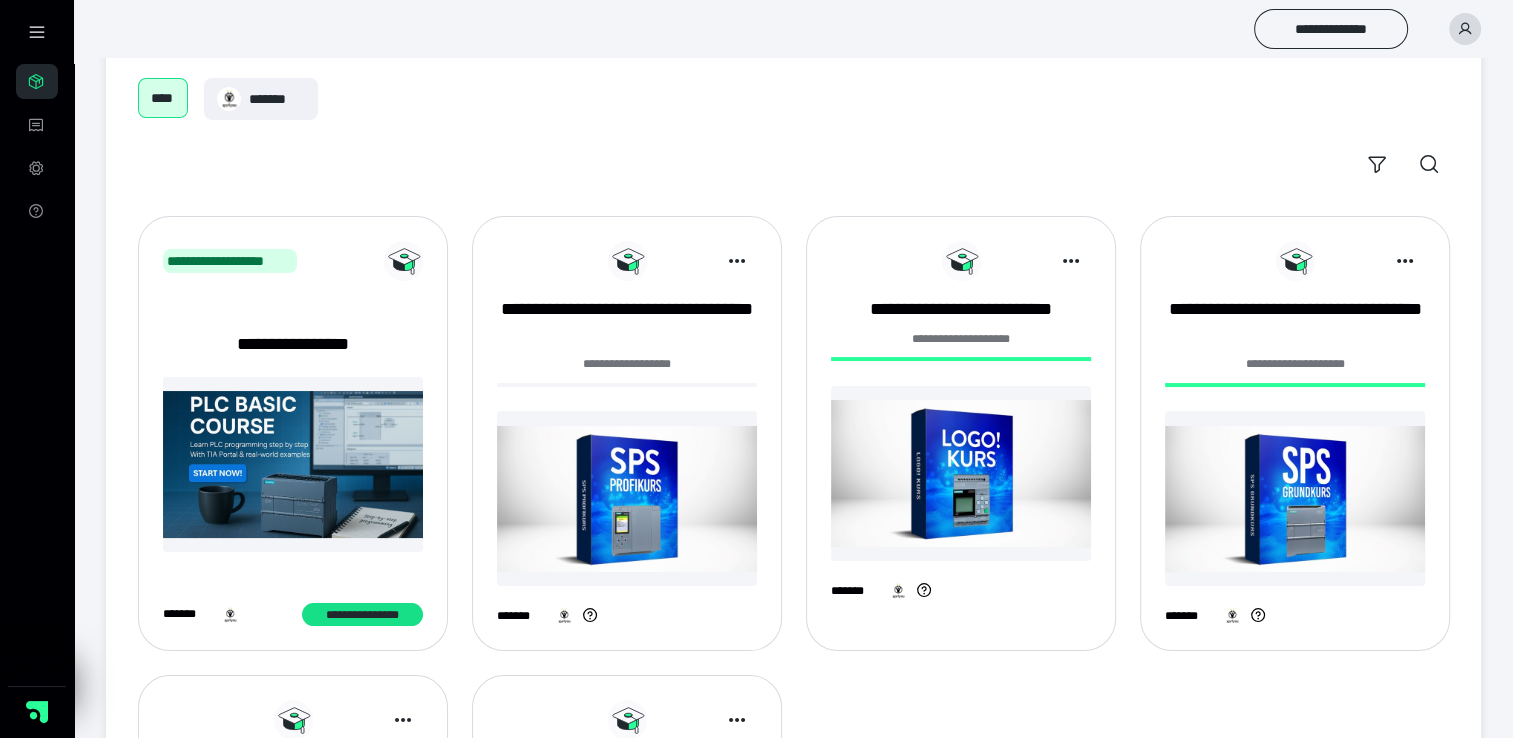 click at bounding box center (627, 498) 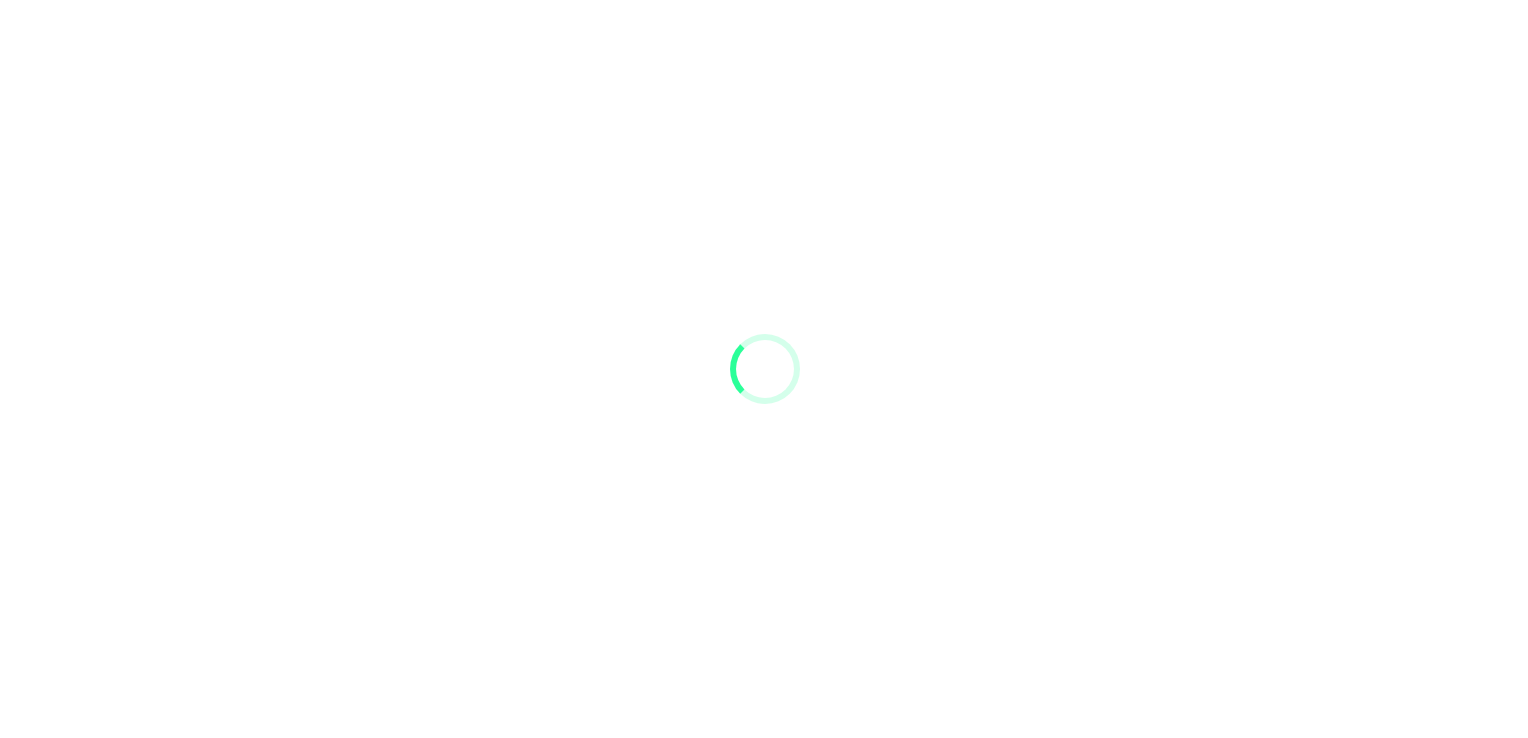 scroll, scrollTop: 0, scrollLeft: 0, axis: both 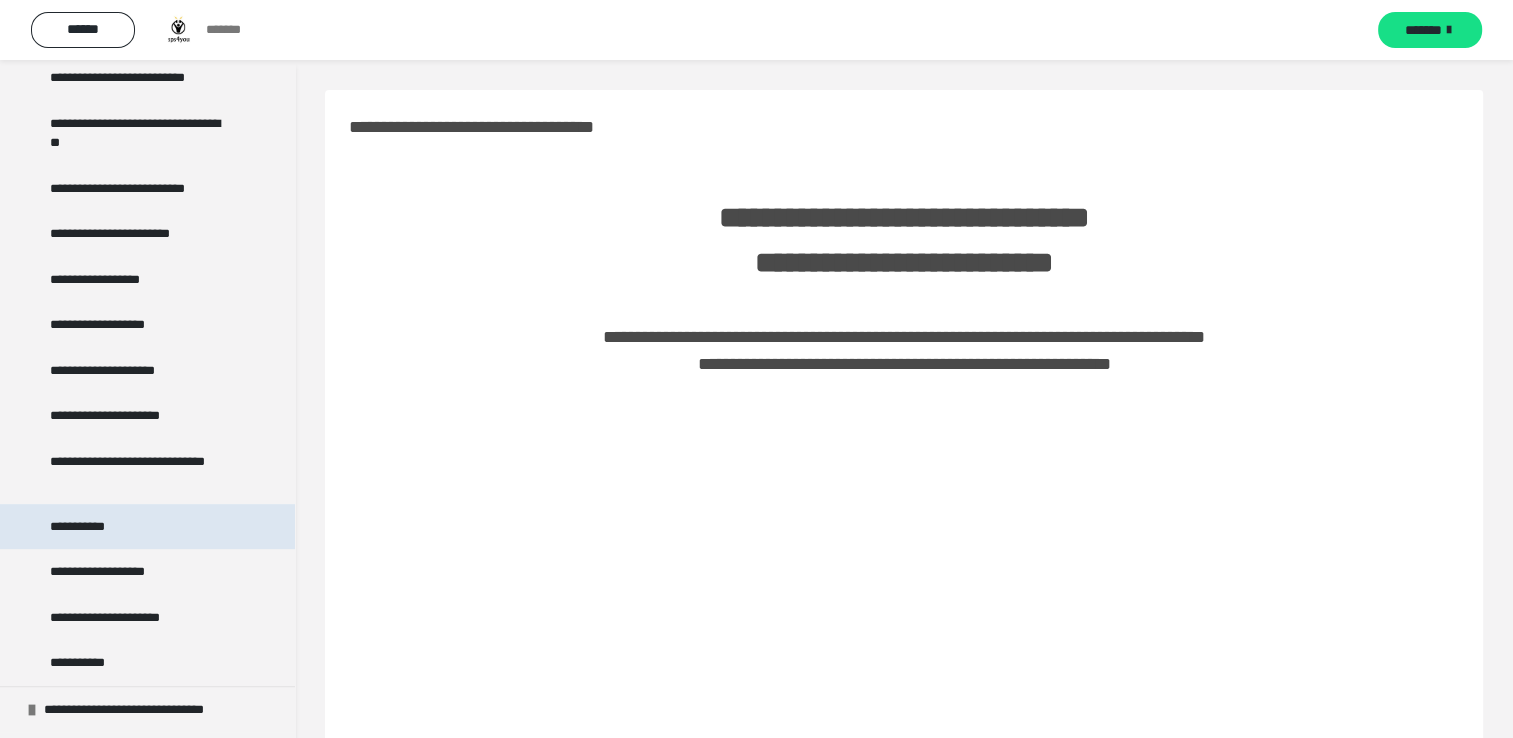 click on "**********" at bounding box center (147, 527) 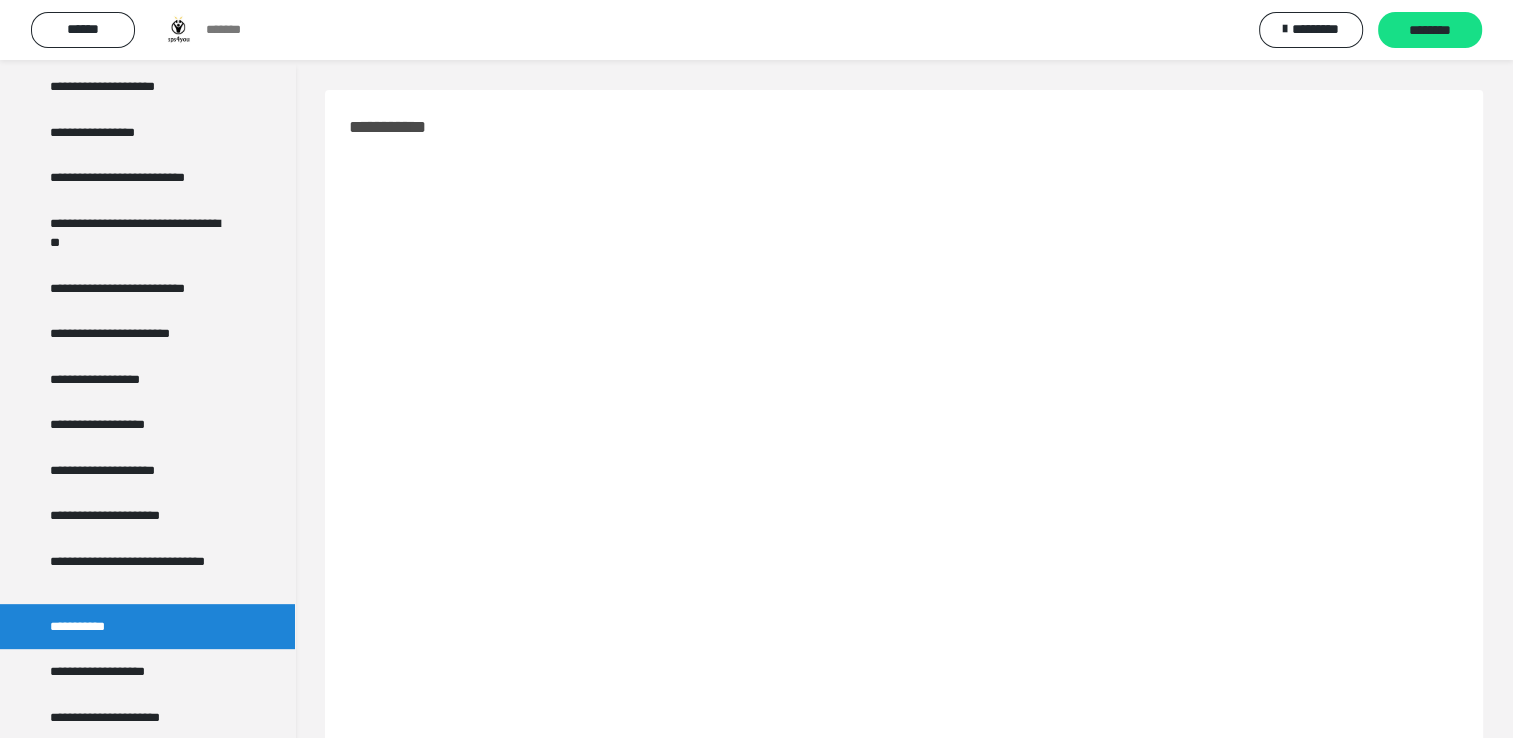 scroll, scrollTop: 0, scrollLeft: 0, axis: both 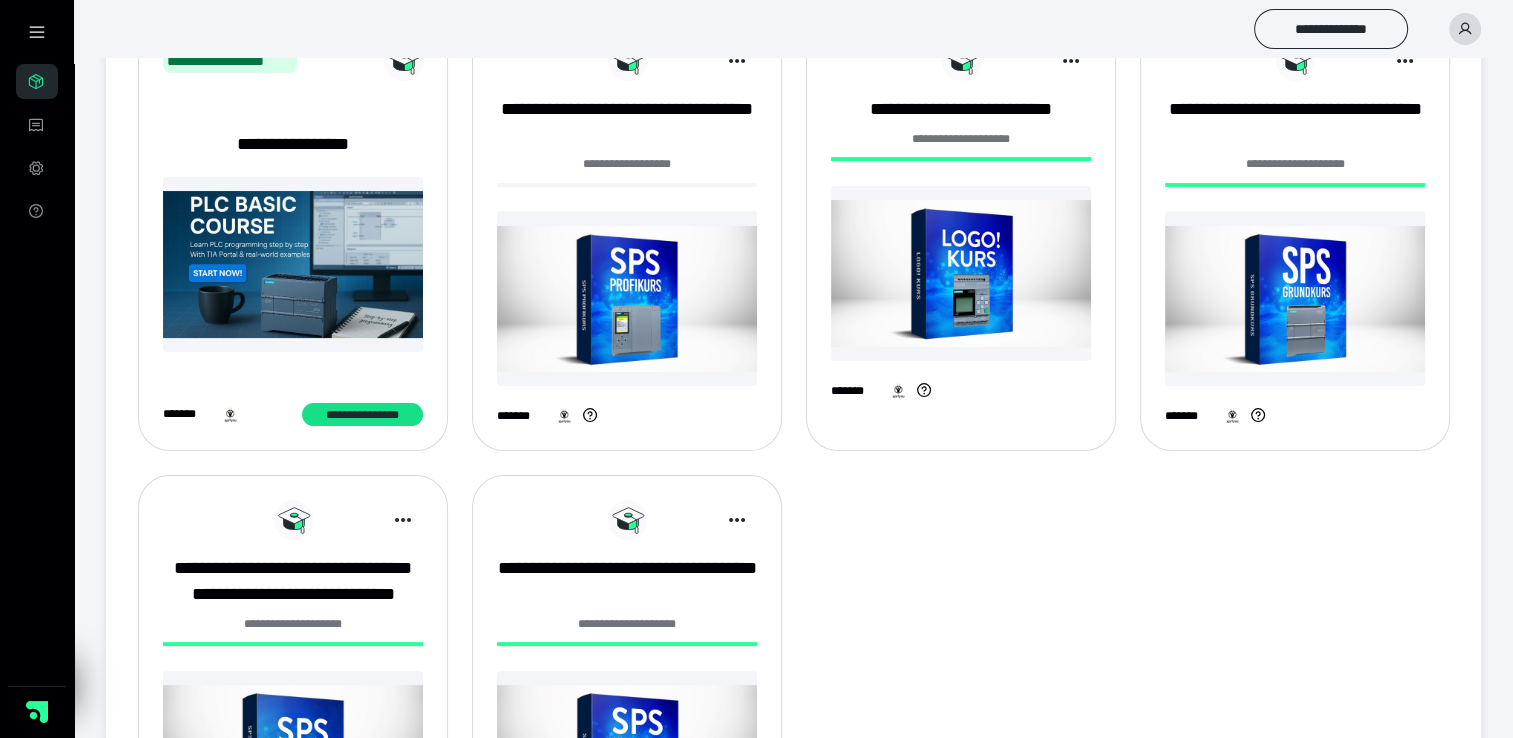 click at bounding box center (961, 273) 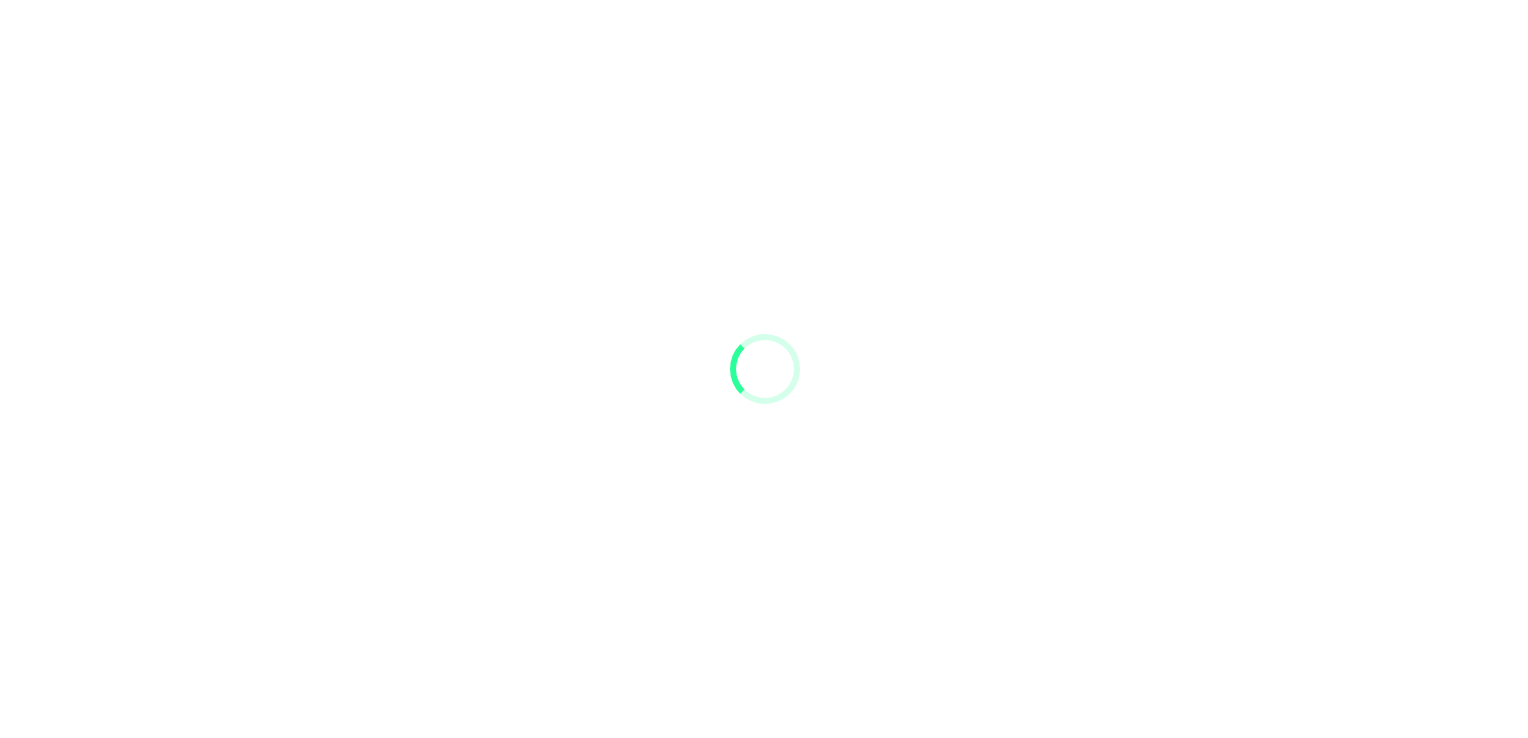 scroll, scrollTop: 0, scrollLeft: 0, axis: both 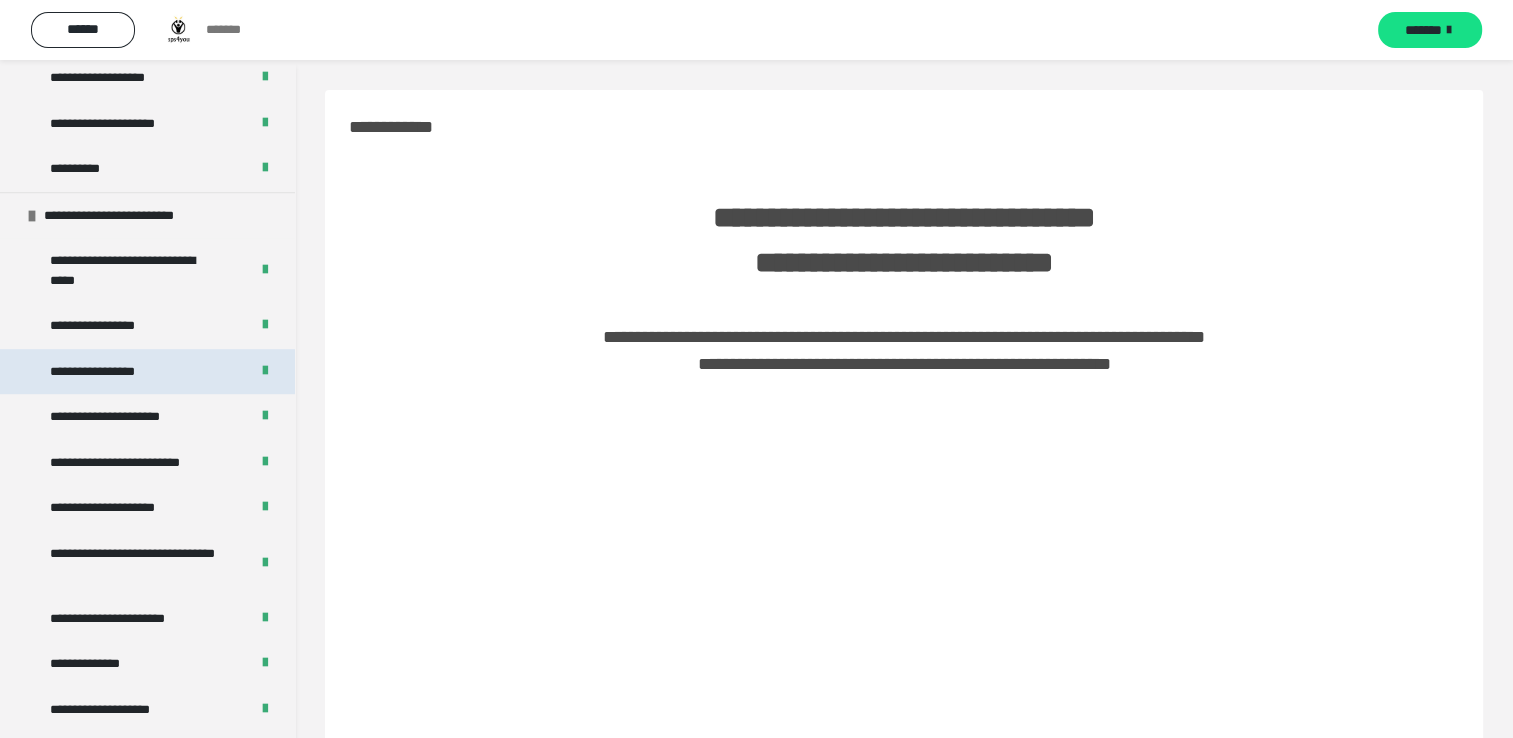 click on "**********" at bounding box center [106, 372] 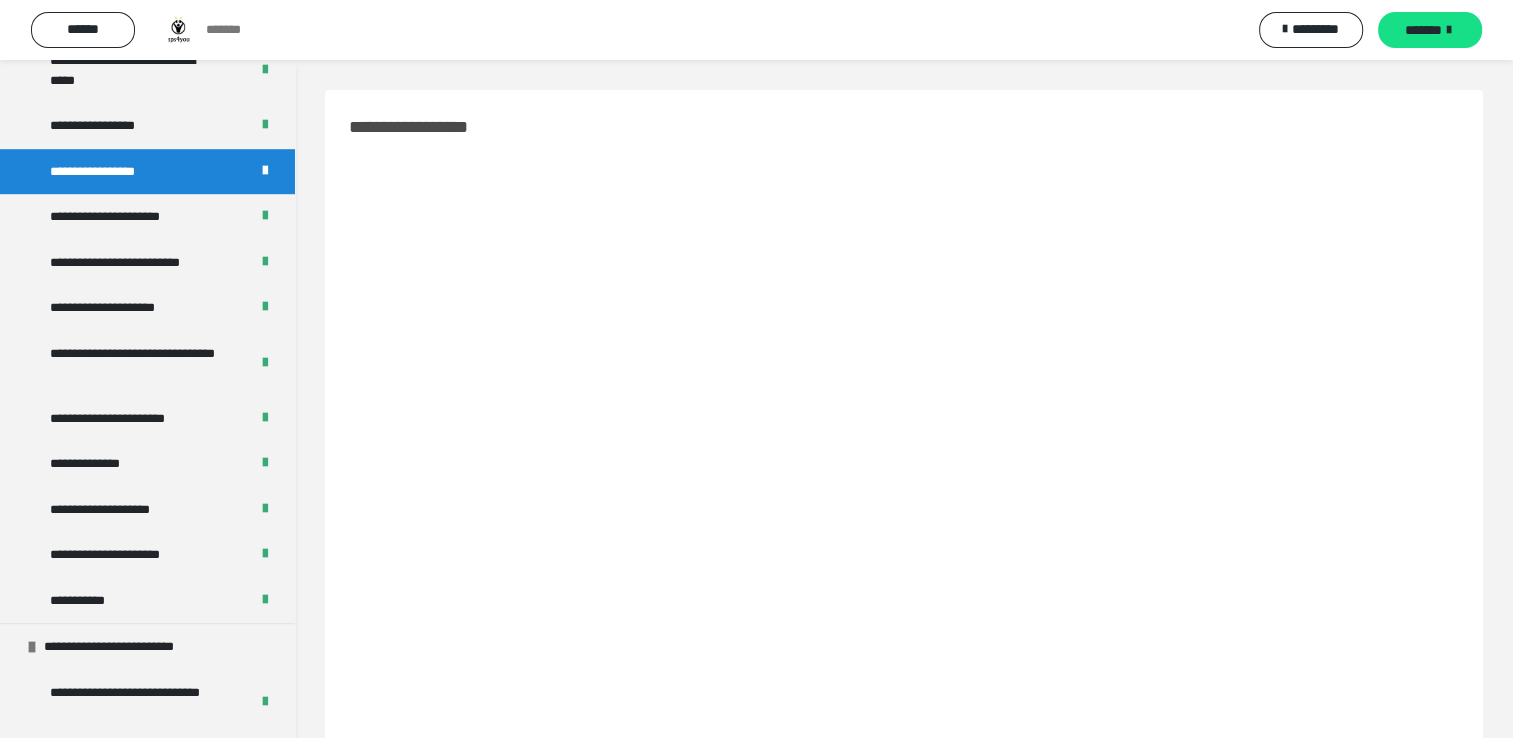 scroll, scrollTop: 1400, scrollLeft: 0, axis: vertical 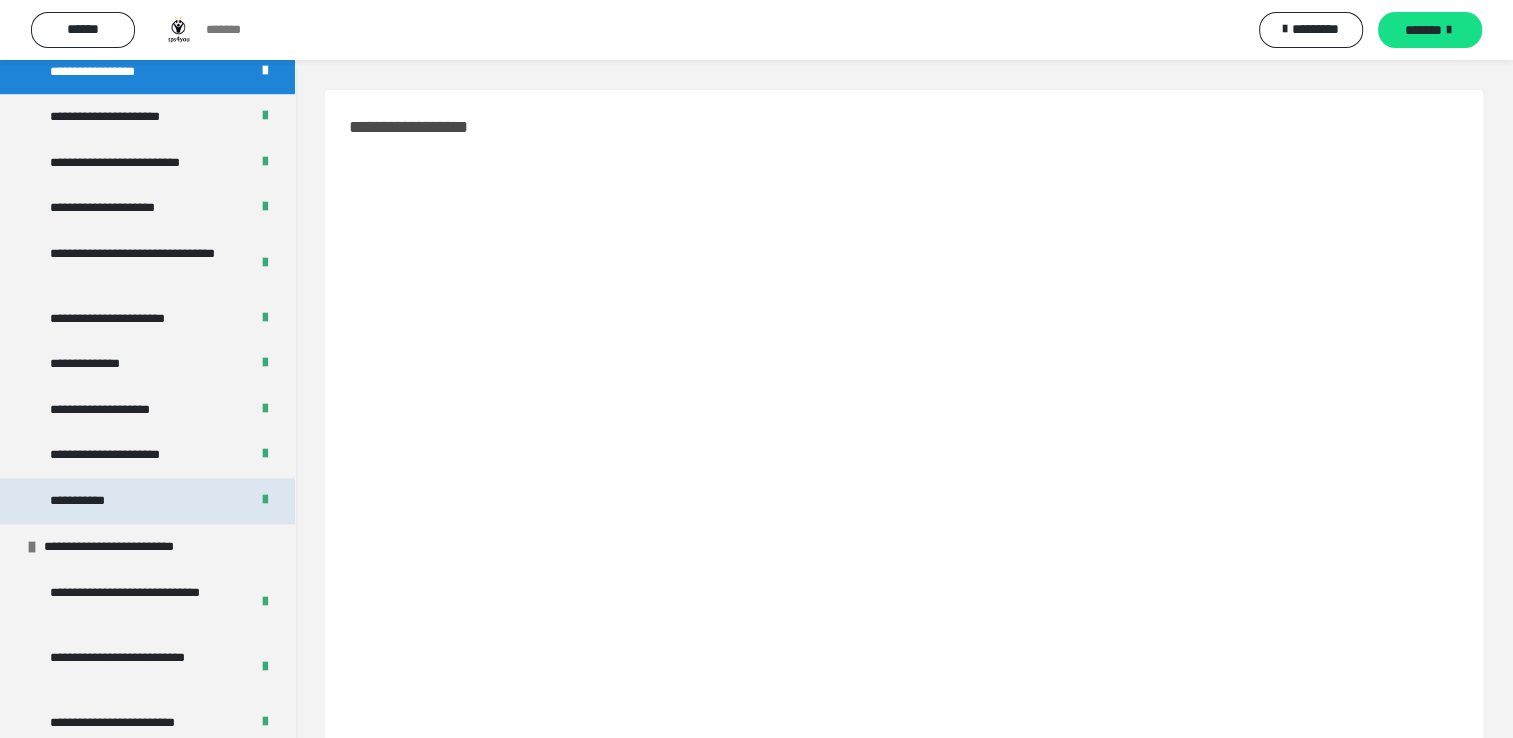 click on "**********" at bounding box center (147, 501) 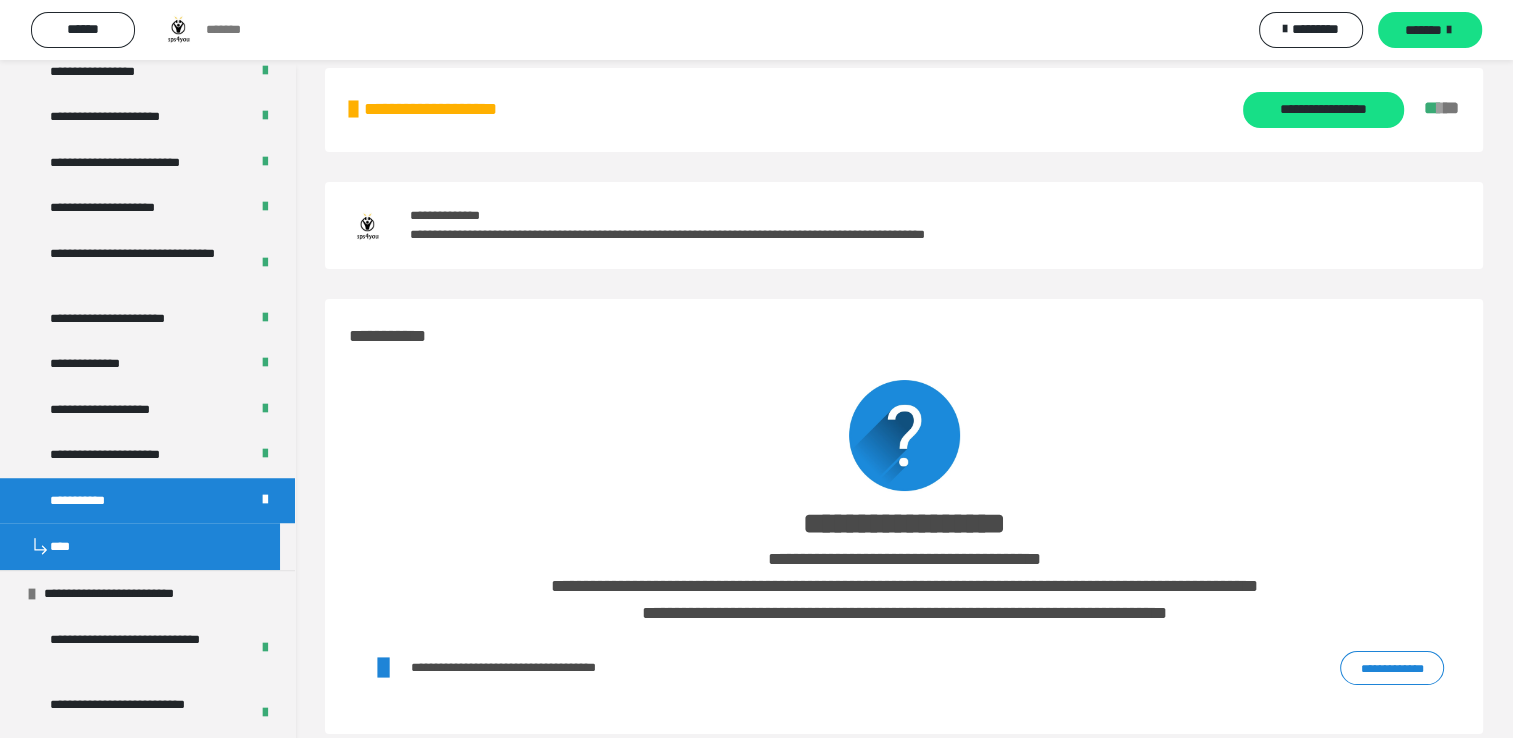 scroll, scrollTop: 60, scrollLeft: 0, axis: vertical 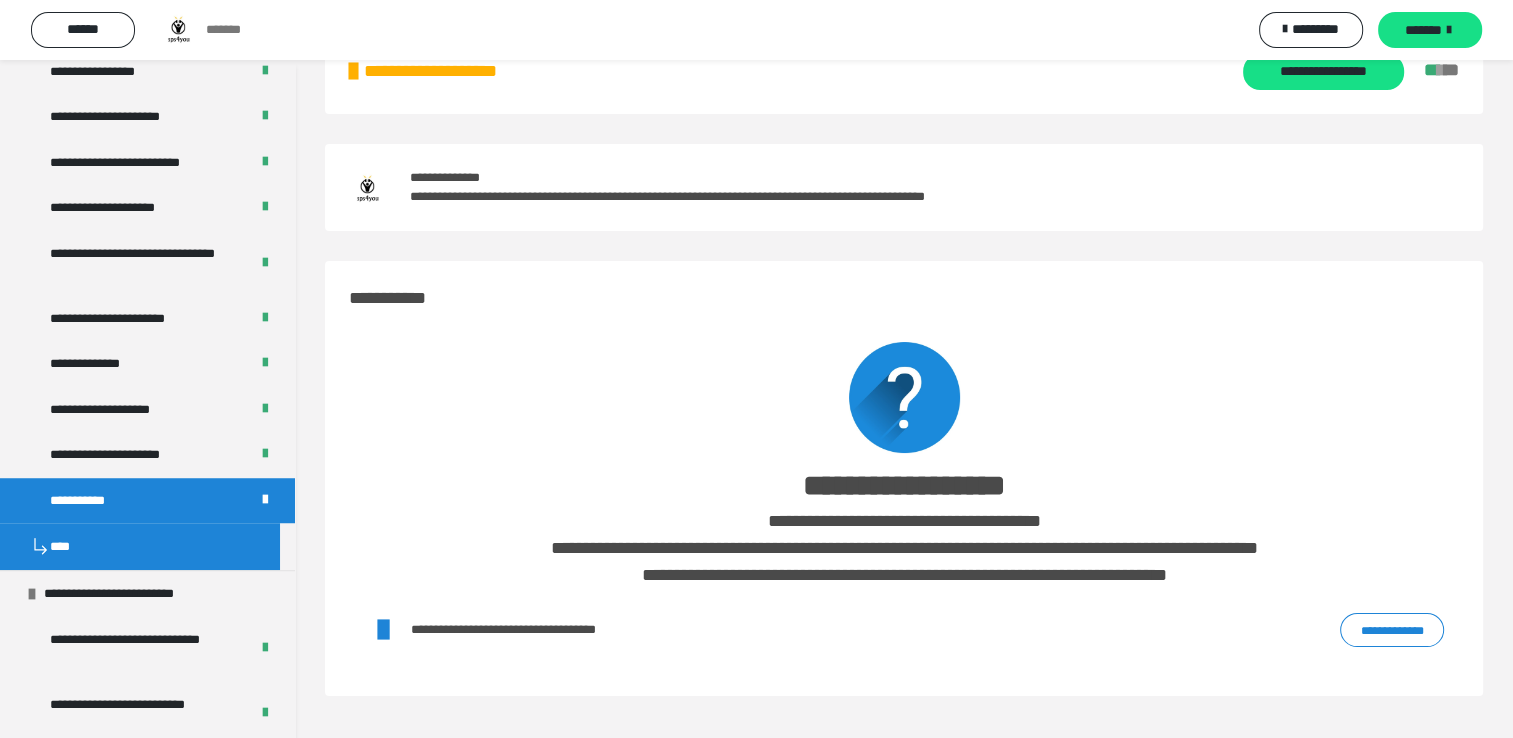 click on "**********" at bounding box center [1392, 630] 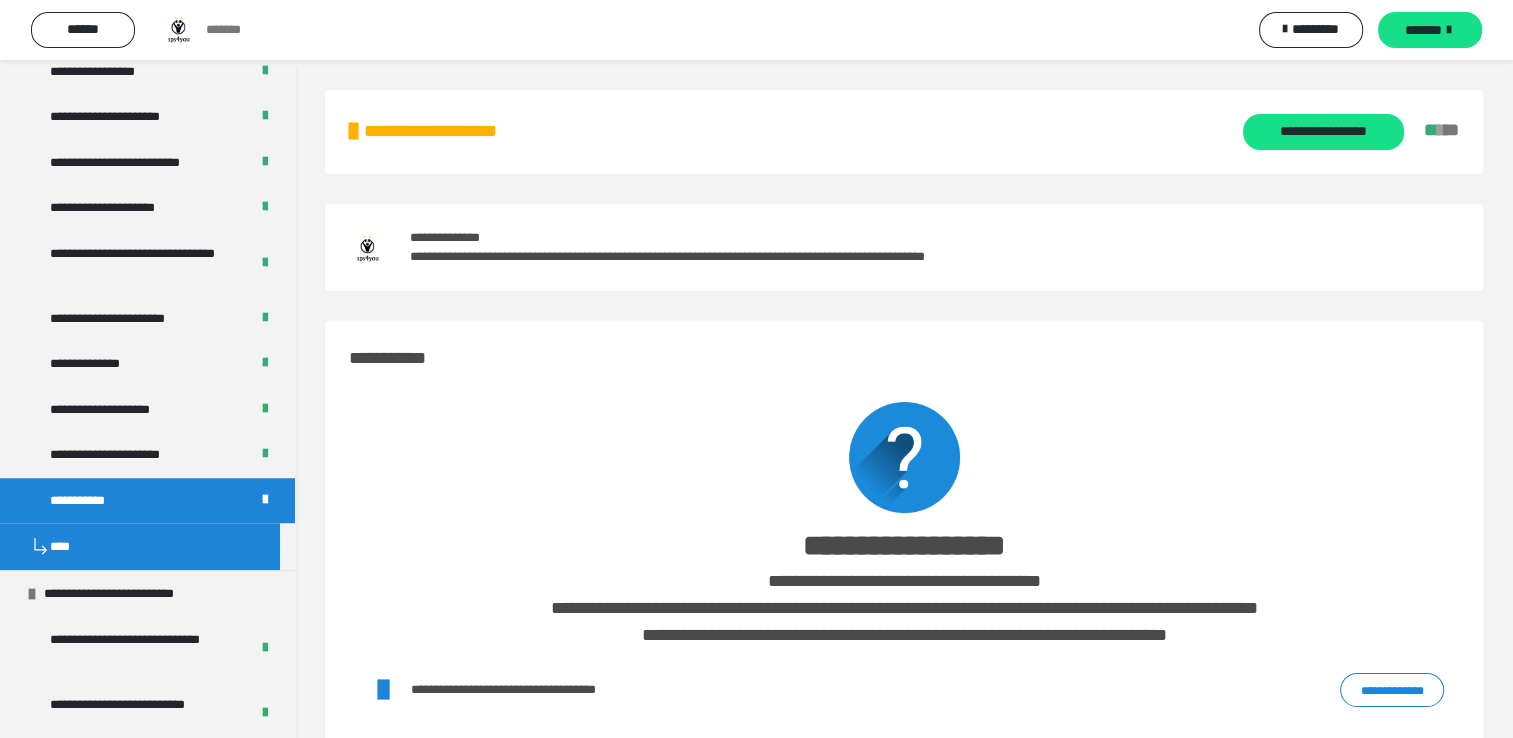 click at bounding box center [353, 132] 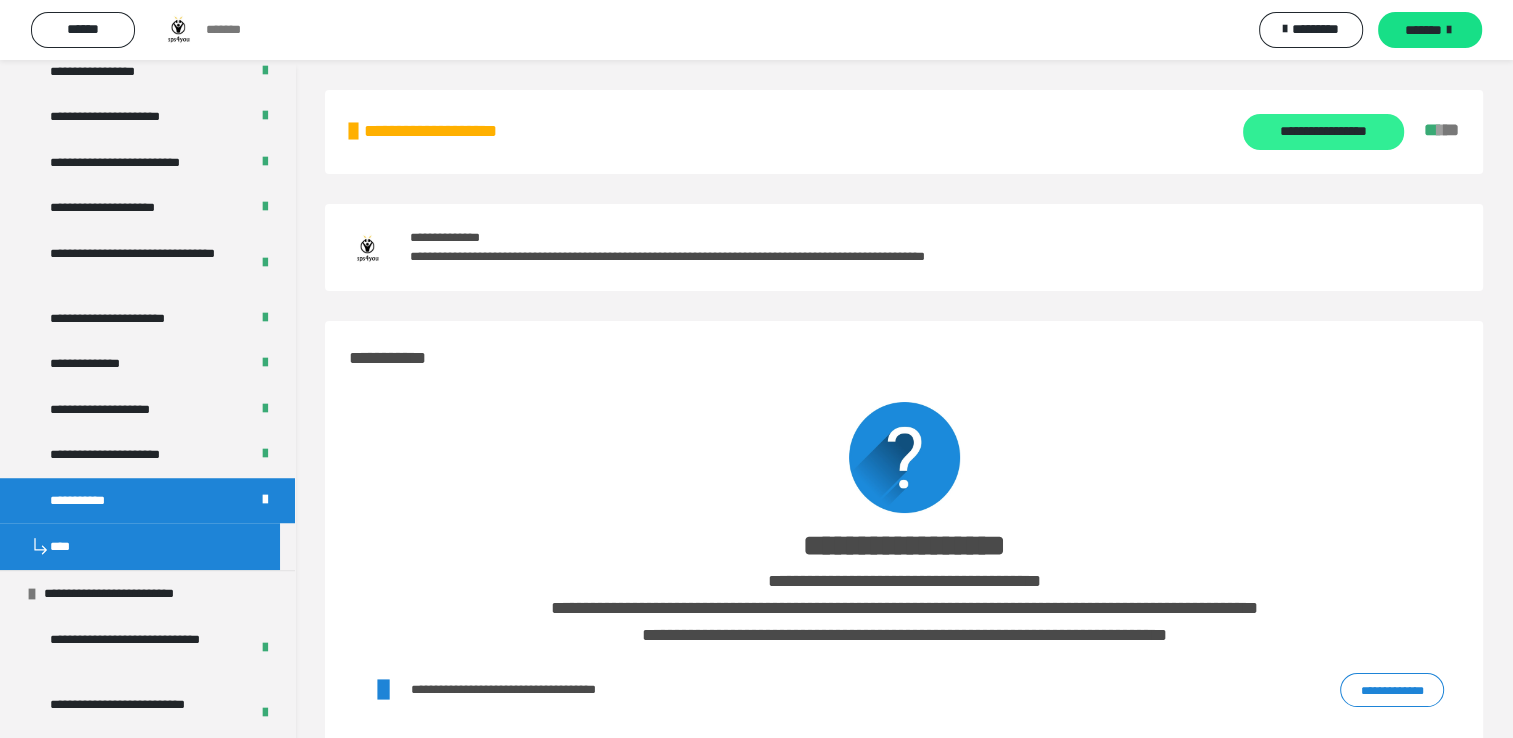 click on "**********" at bounding box center [1323, 132] 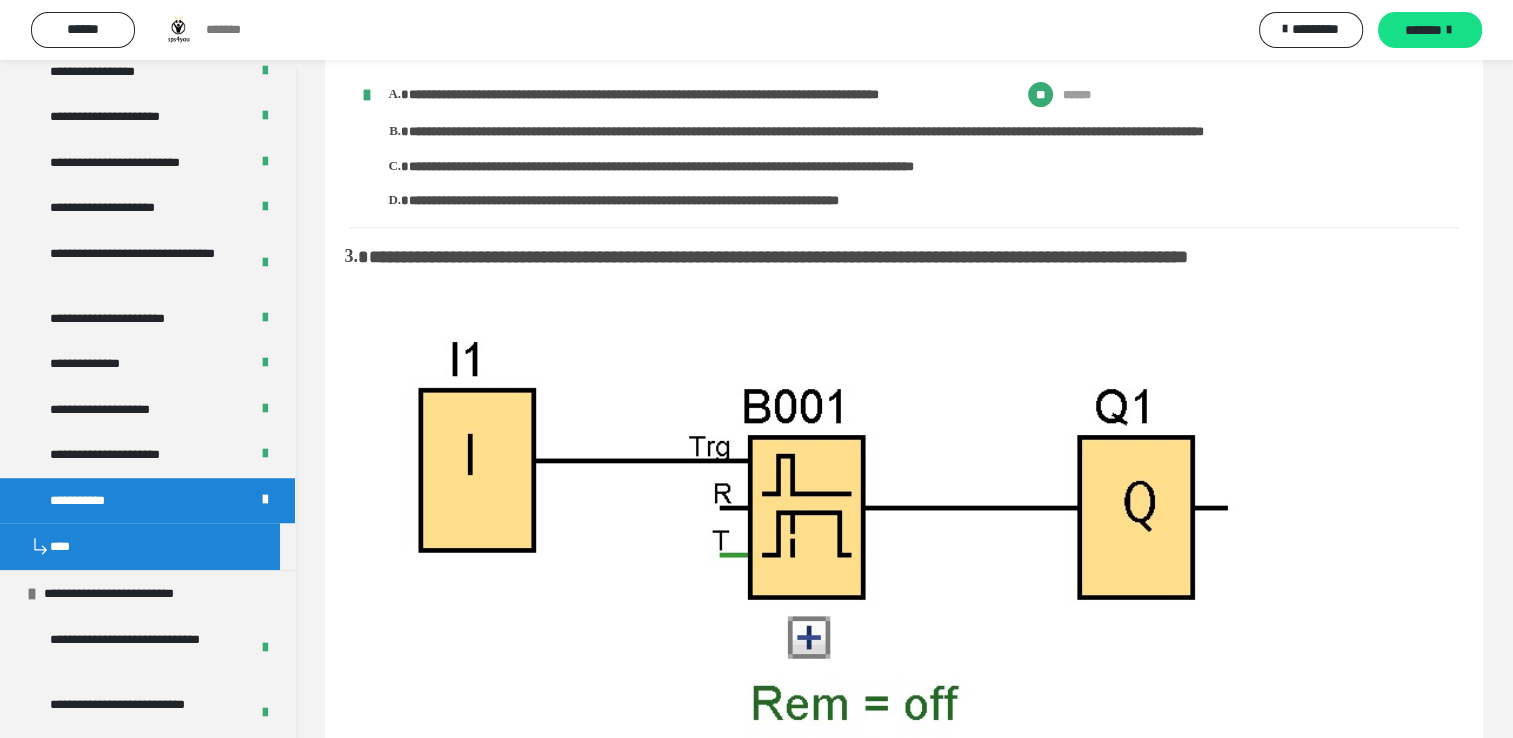 scroll, scrollTop: 0, scrollLeft: 0, axis: both 